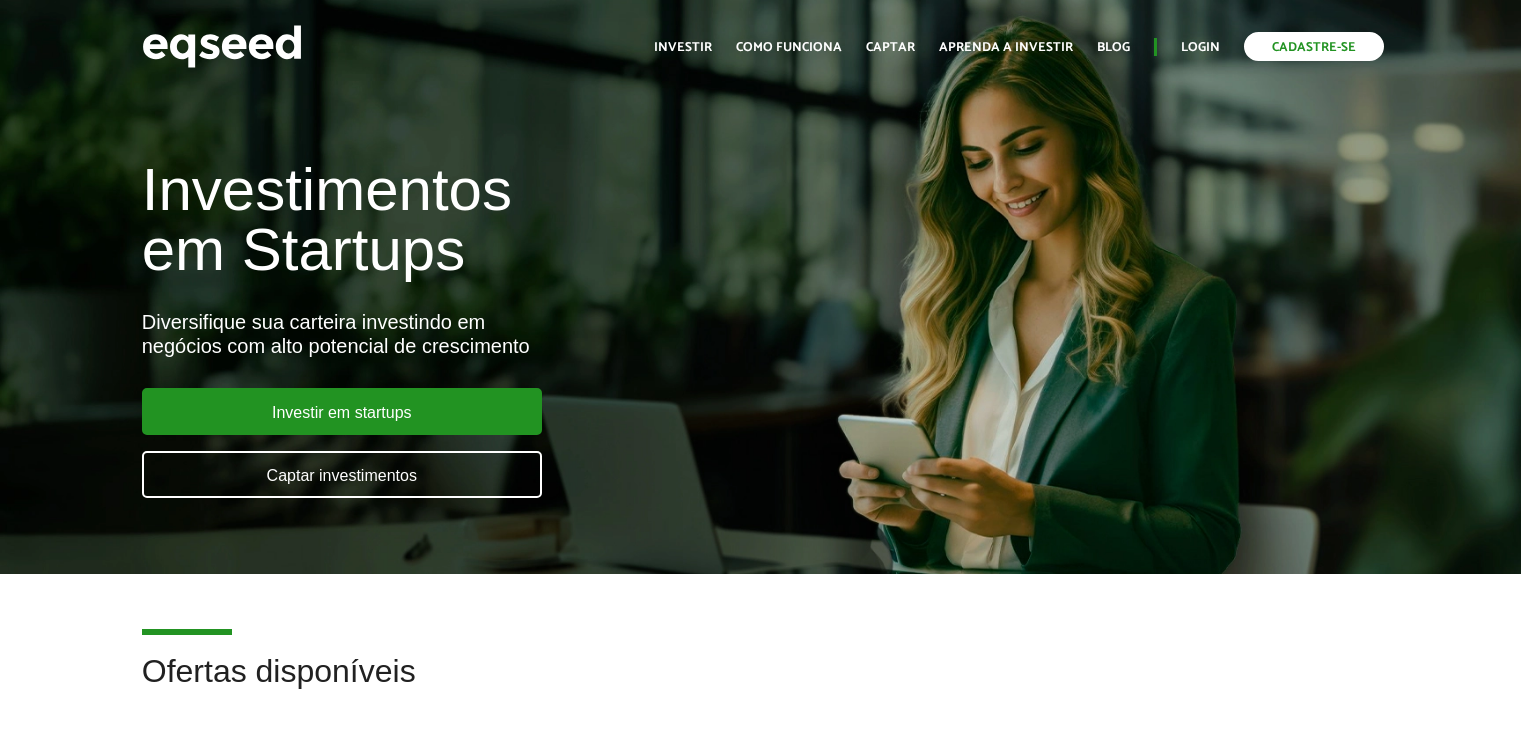 scroll, scrollTop: 0, scrollLeft: 0, axis: both 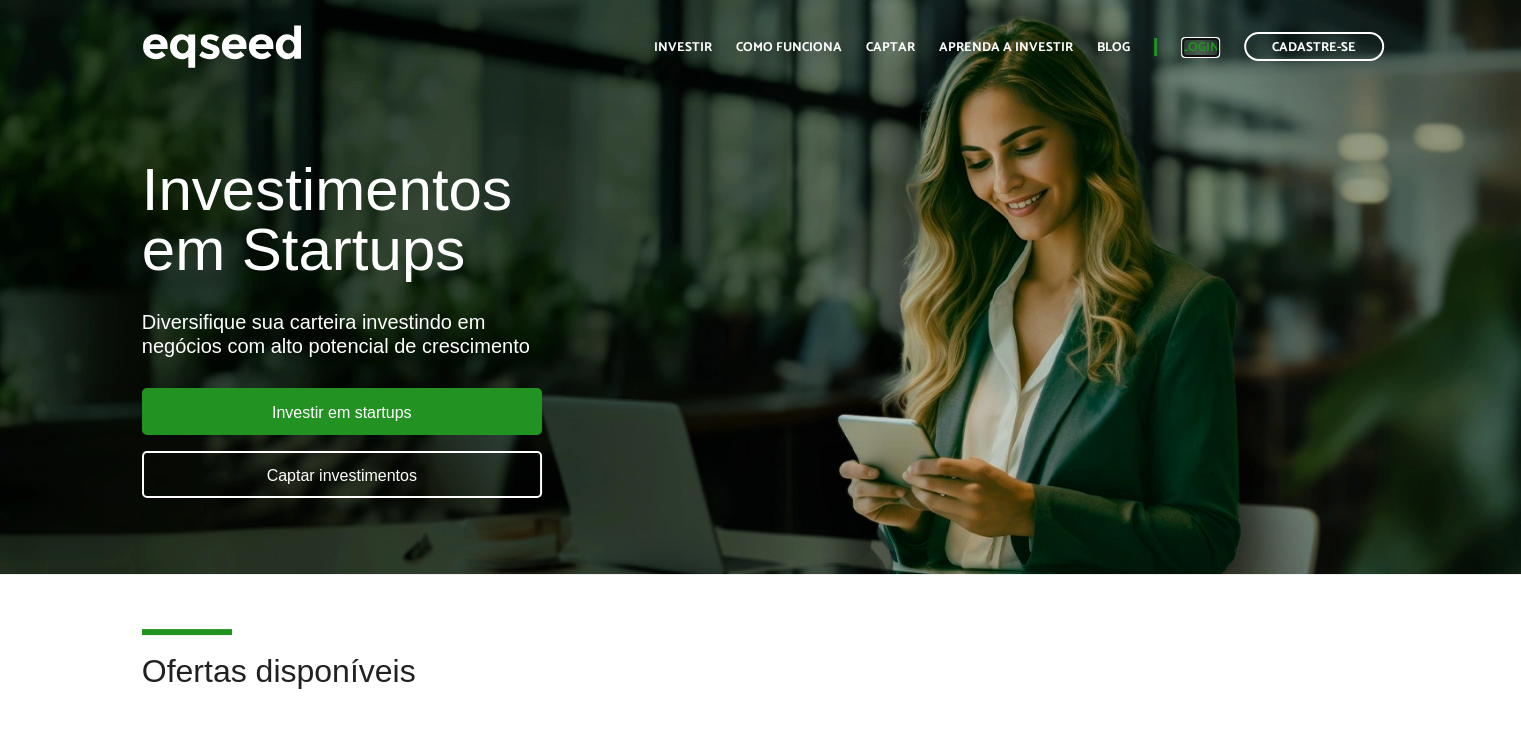 click on "Login" at bounding box center (1200, 47) 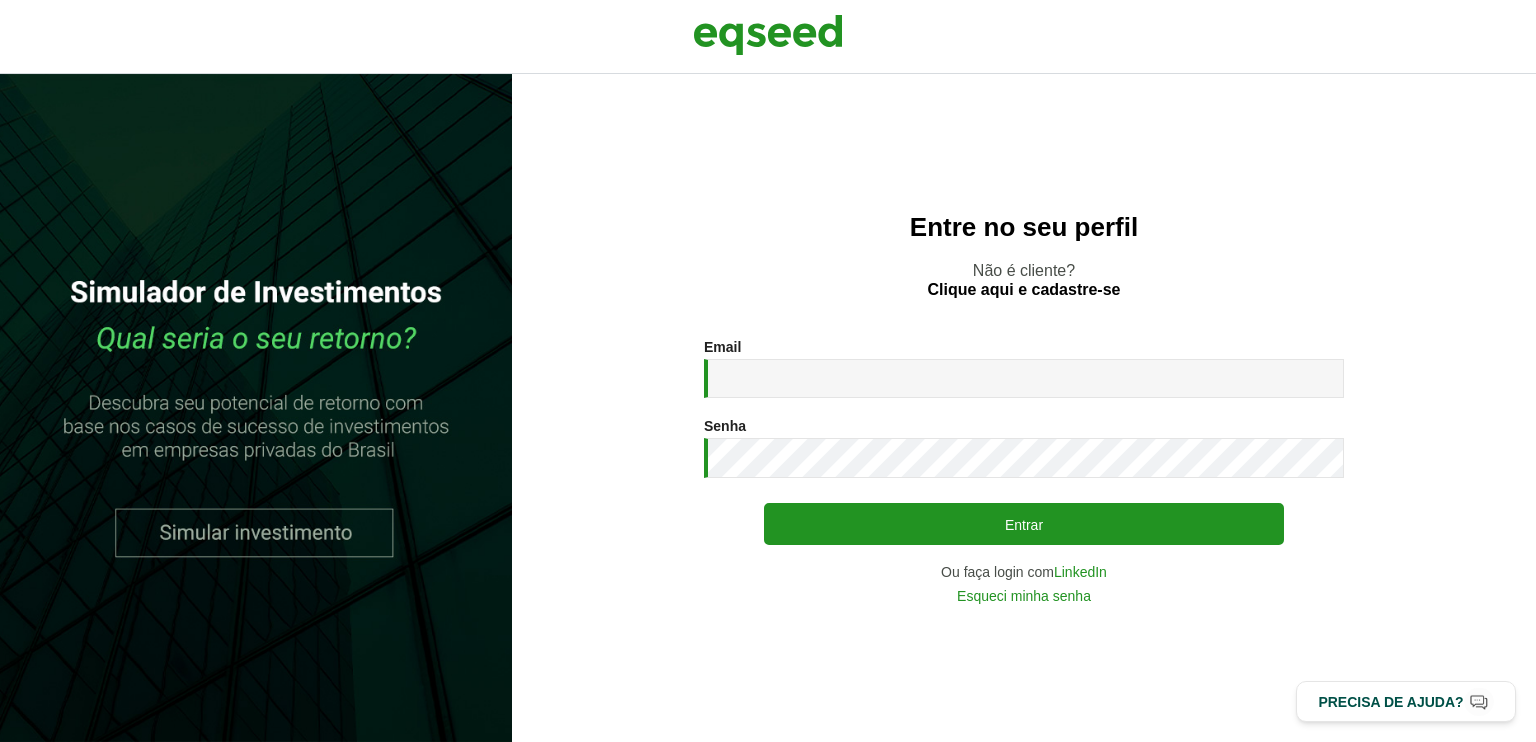 scroll, scrollTop: 0, scrollLeft: 0, axis: both 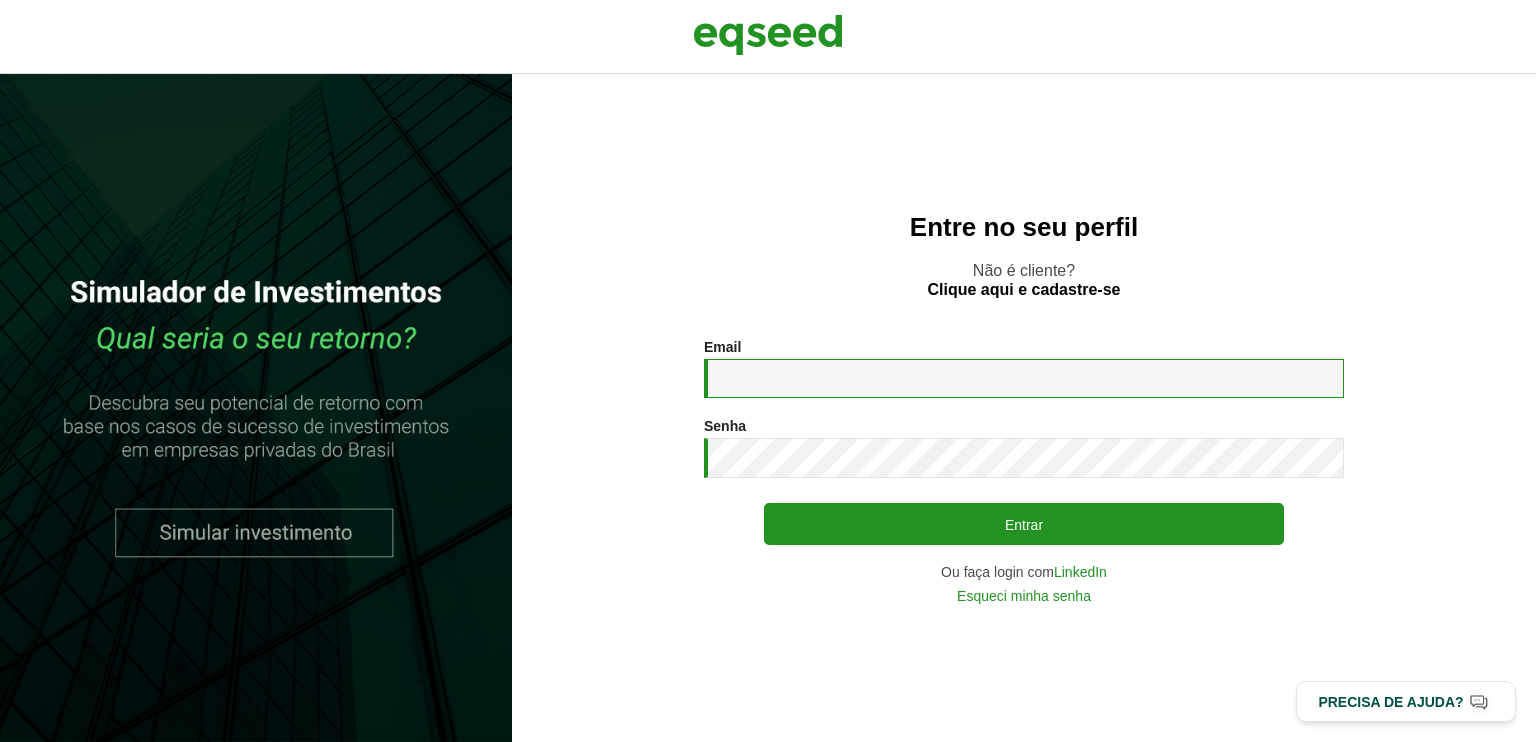 click on "Email  *" at bounding box center (1024, 378) 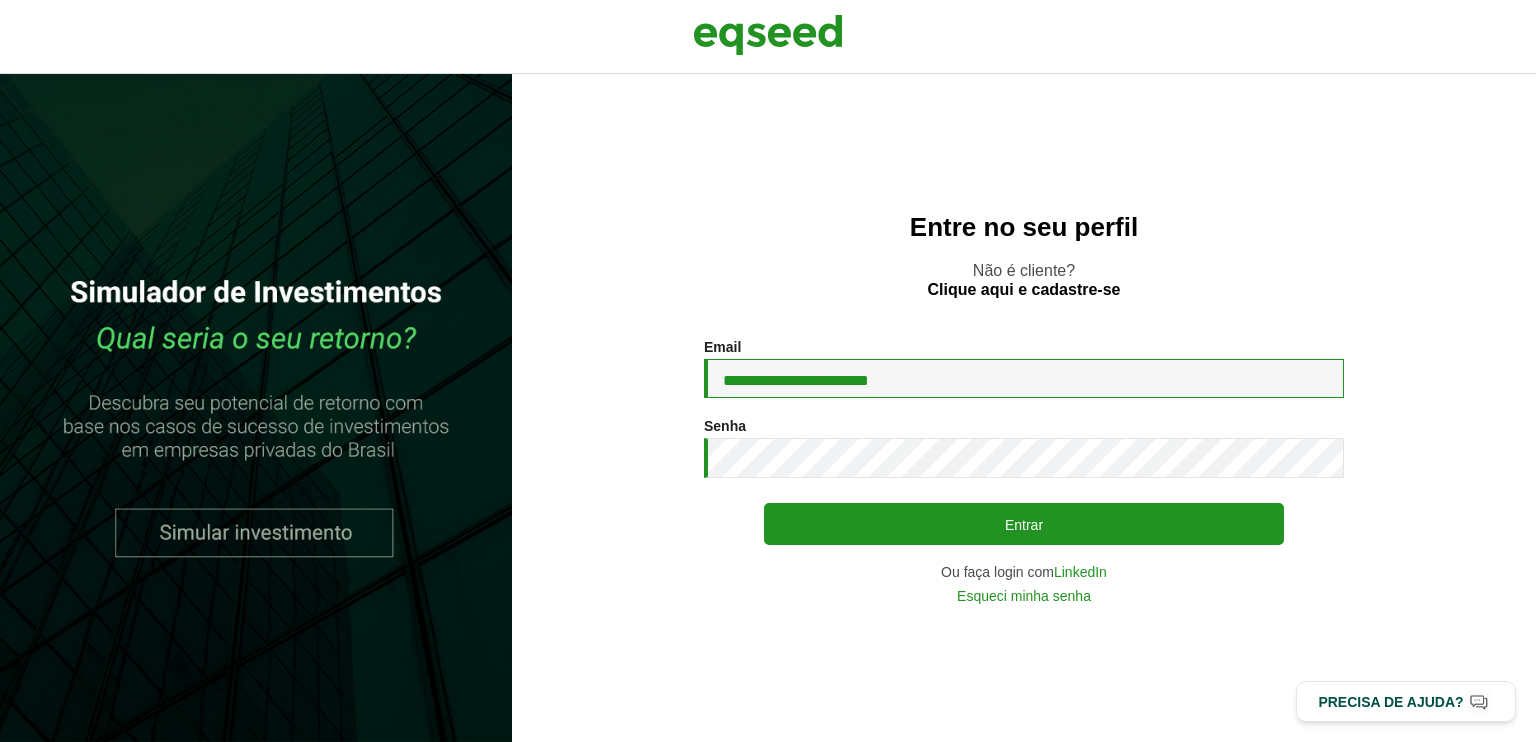 drag, startPoint x: 794, startPoint y: 381, endPoint x: 596, endPoint y: 378, distance: 198.02272 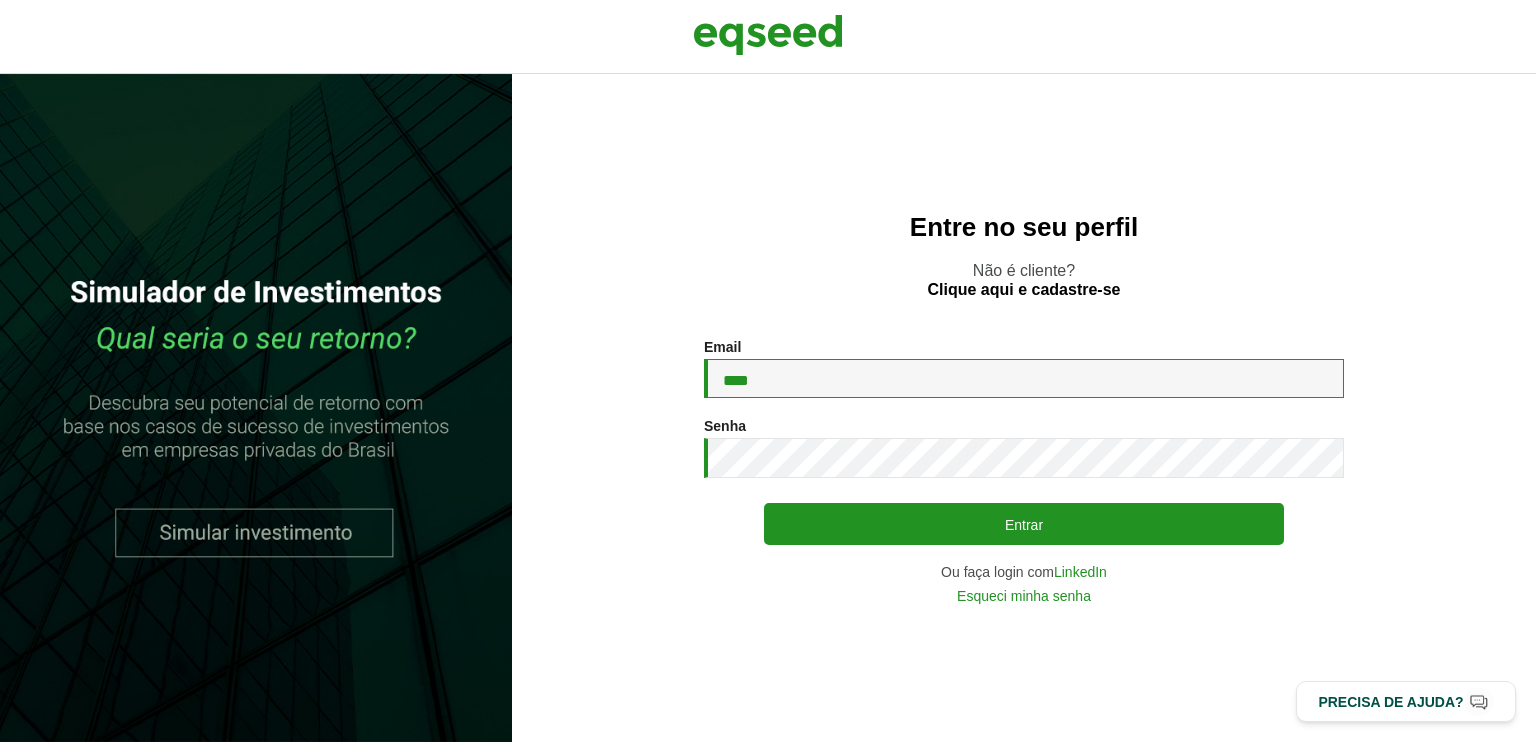 type on "**********" 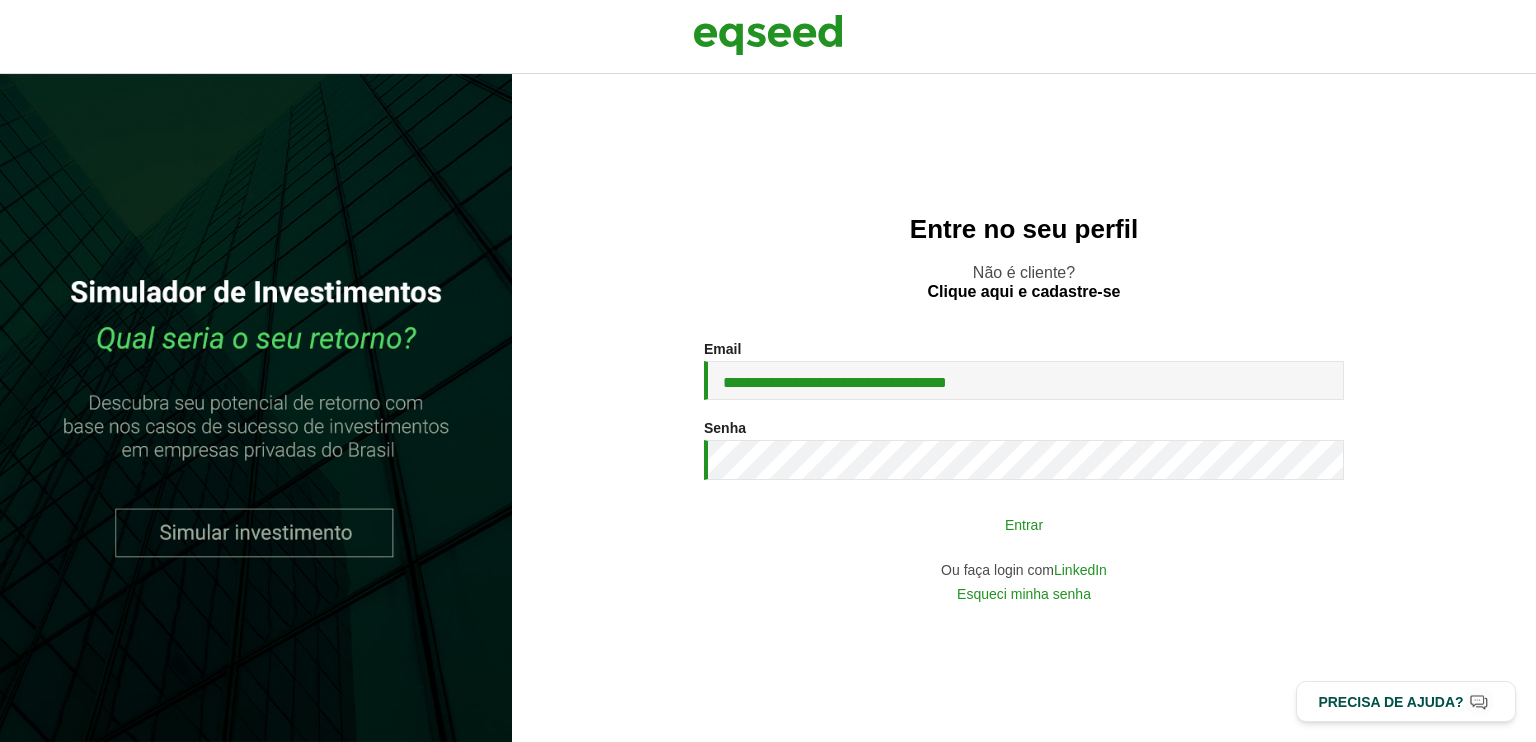 click on "Entrar" at bounding box center (1024, 524) 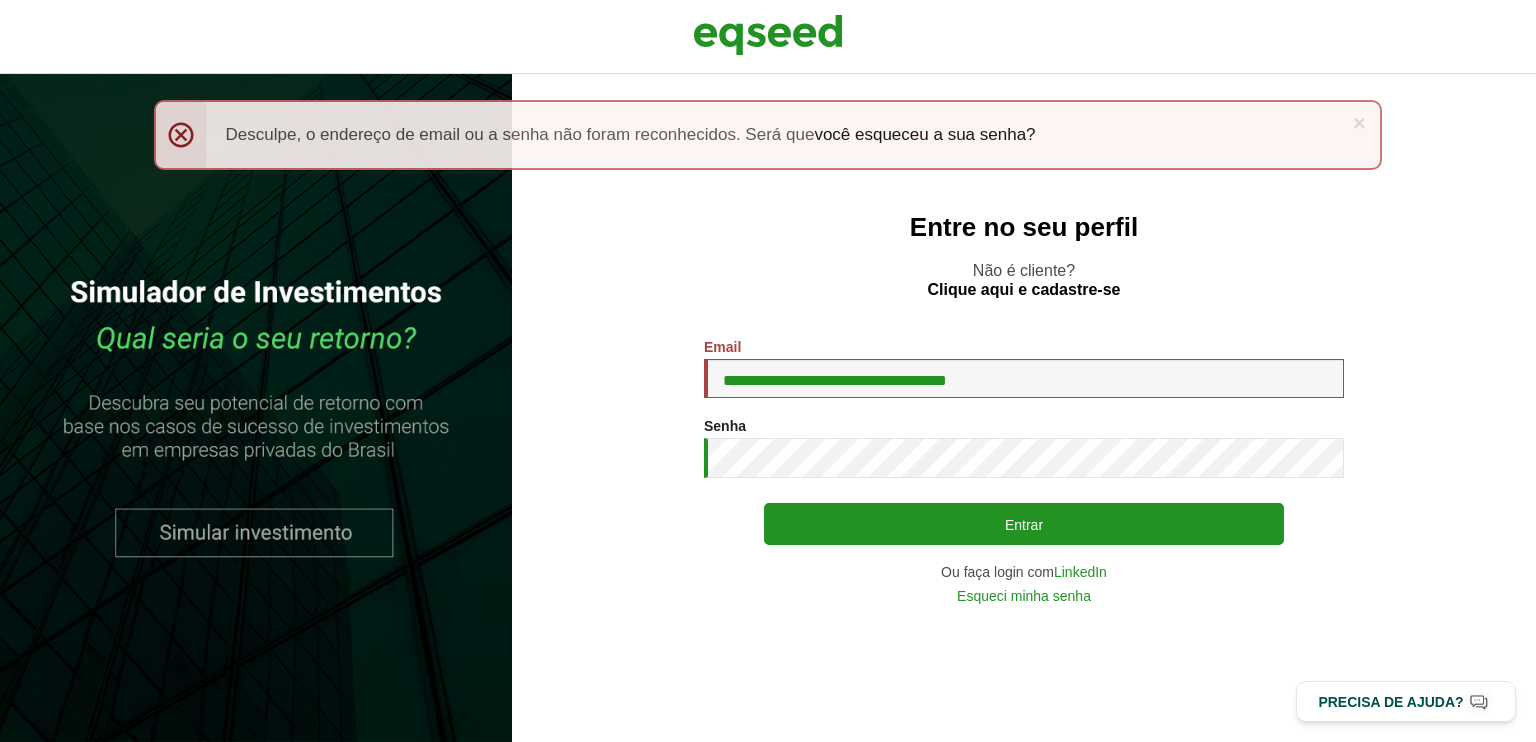 scroll, scrollTop: 0, scrollLeft: 0, axis: both 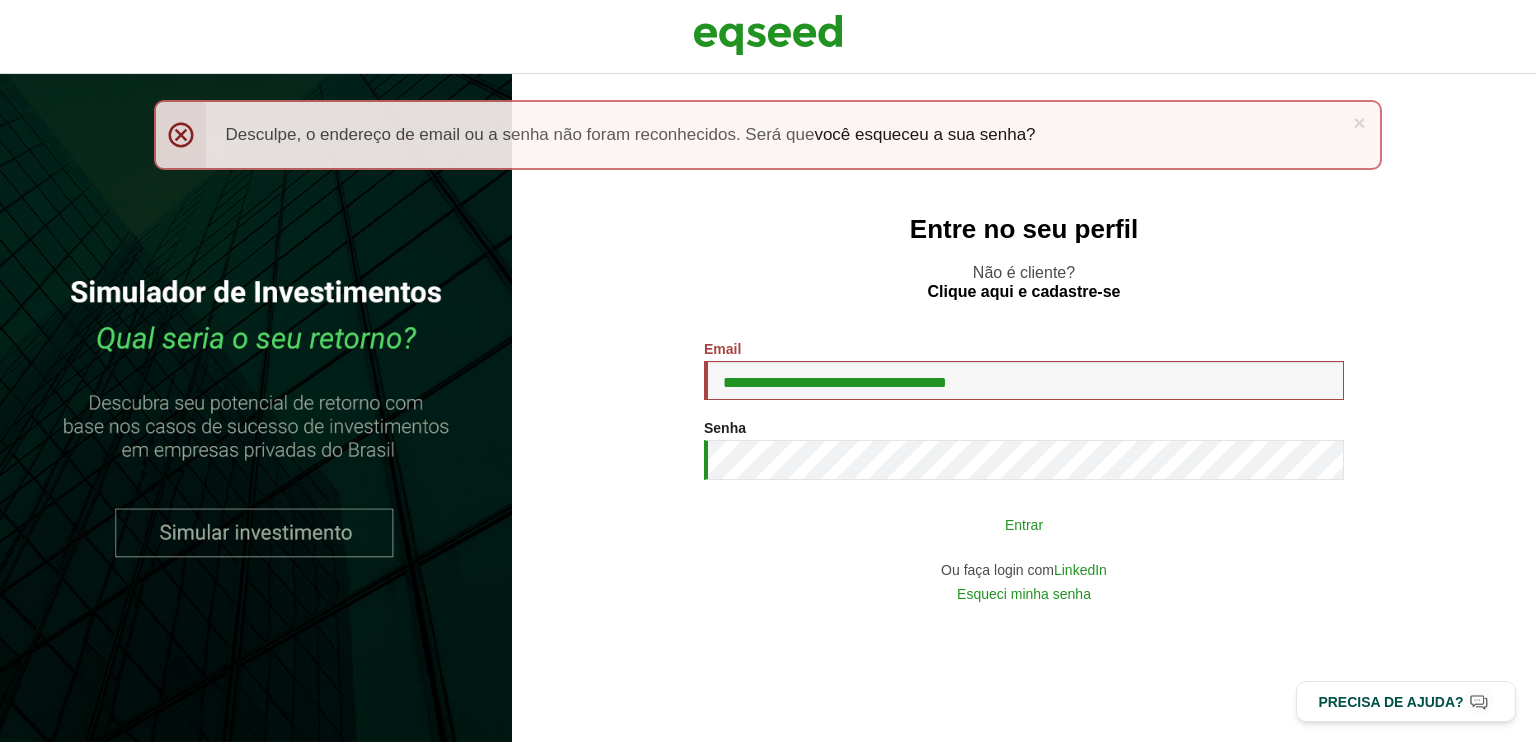 click on "Entrar" at bounding box center [1024, 524] 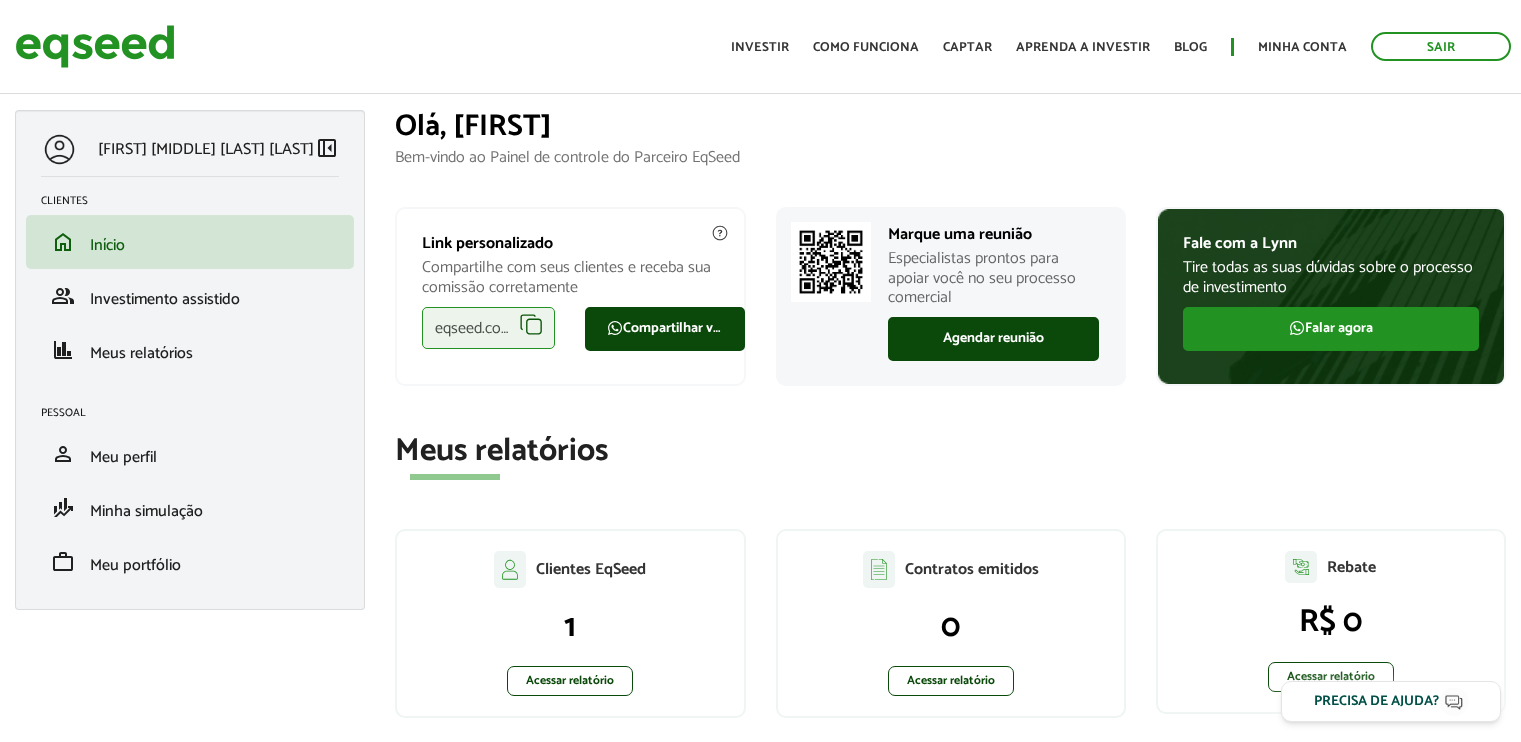 scroll, scrollTop: 0, scrollLeft: 0, axis: both 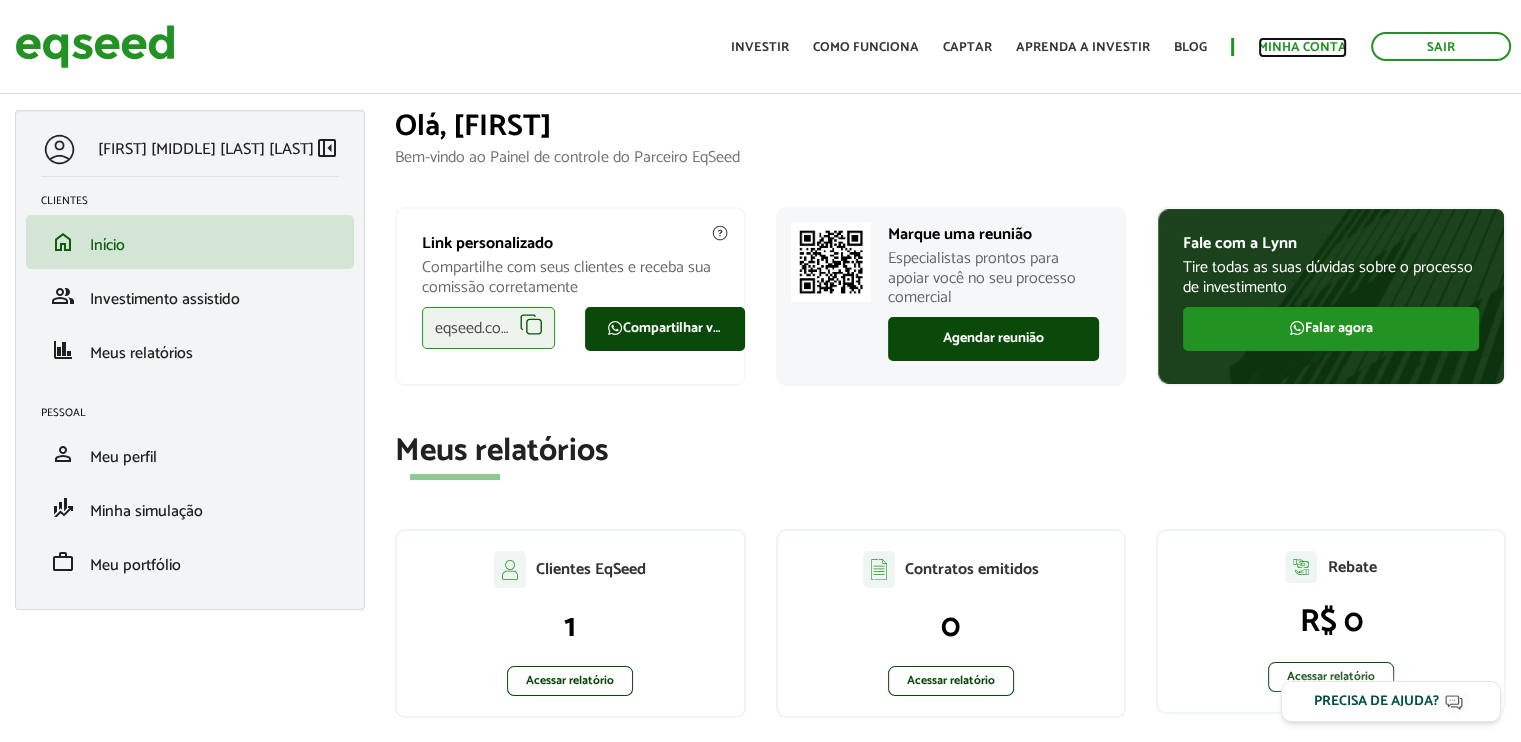 click on "Minha conta" at bounding box center [1302, 47] 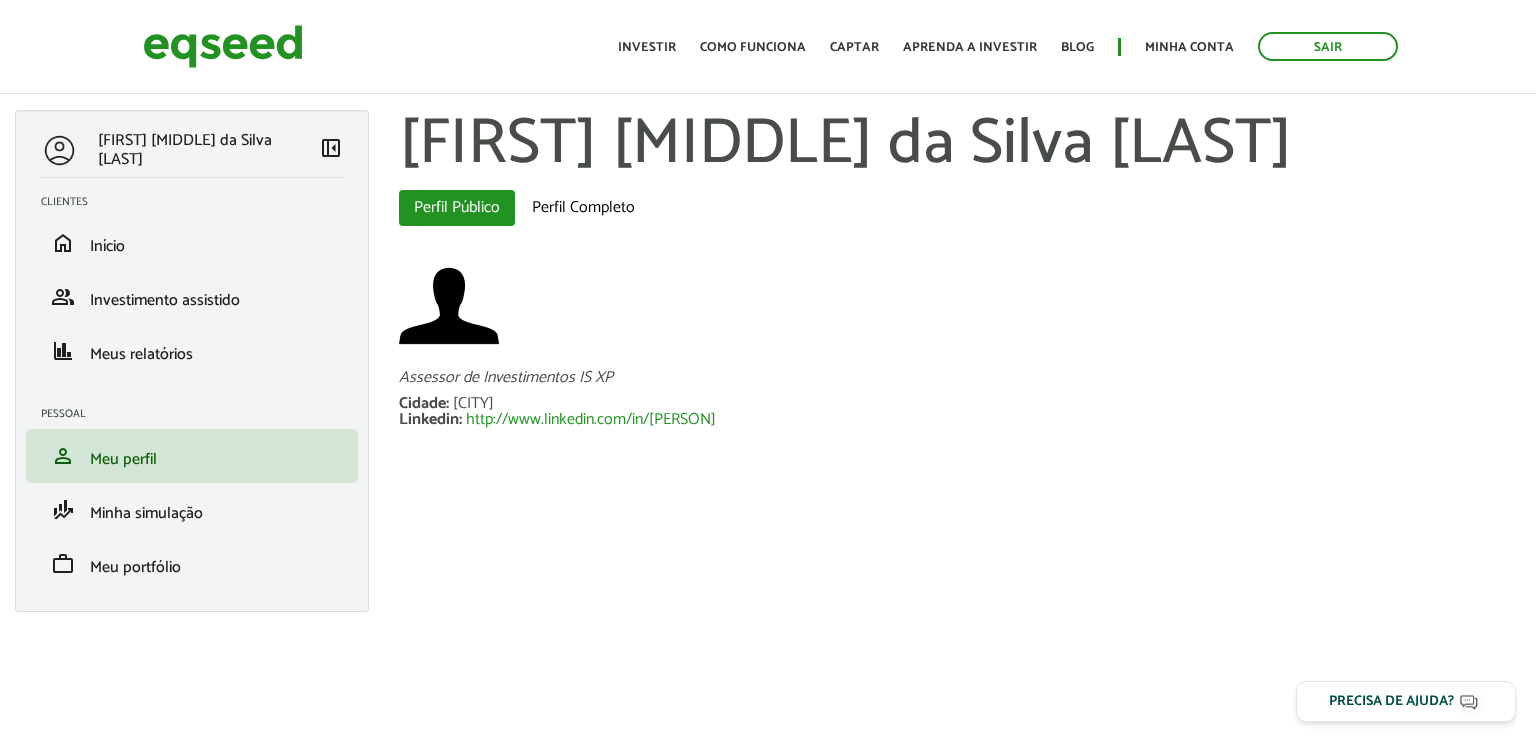 scroll, scrollTop: 0, scrollLeft: 0, axis: both 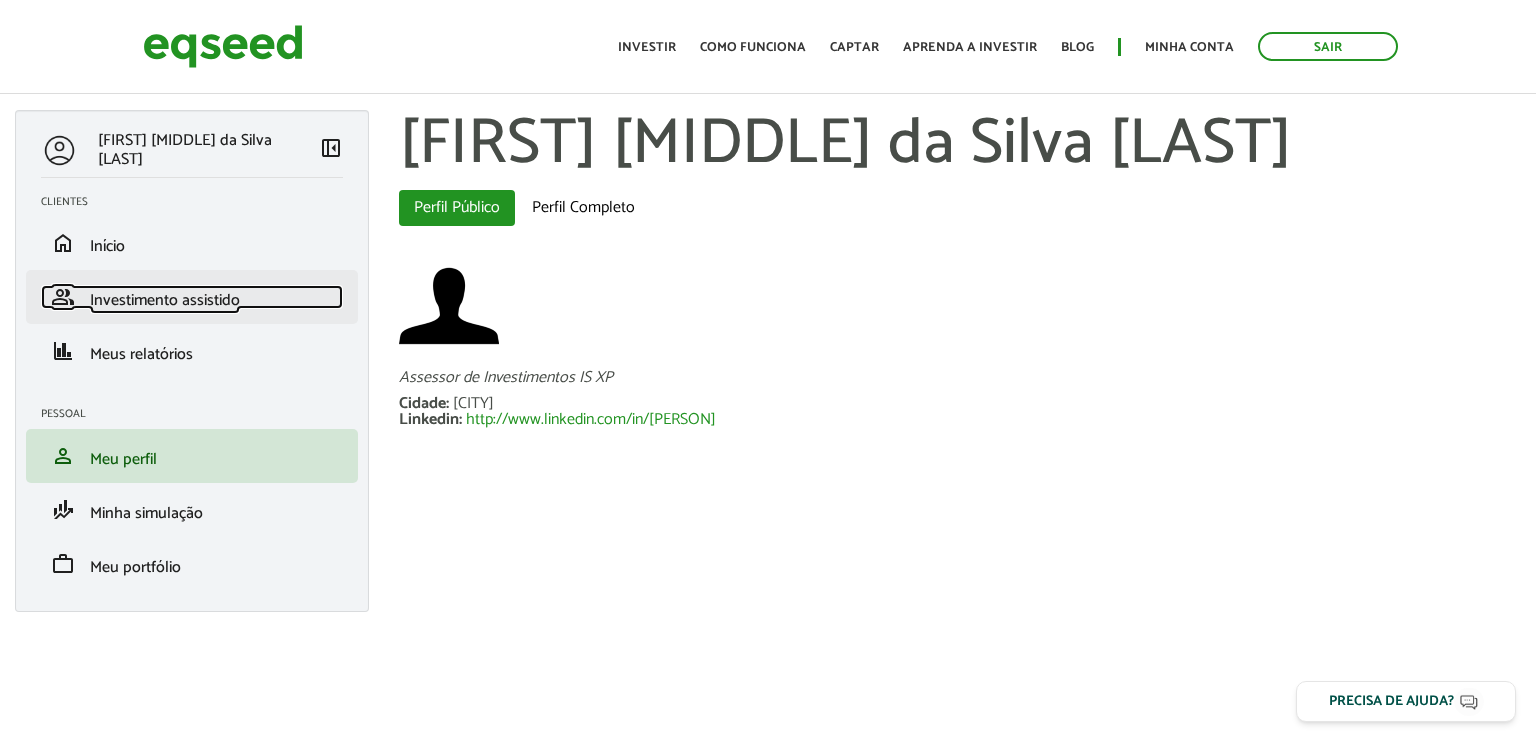 click on "Investimento assistido" at bounding box center [165, 300] 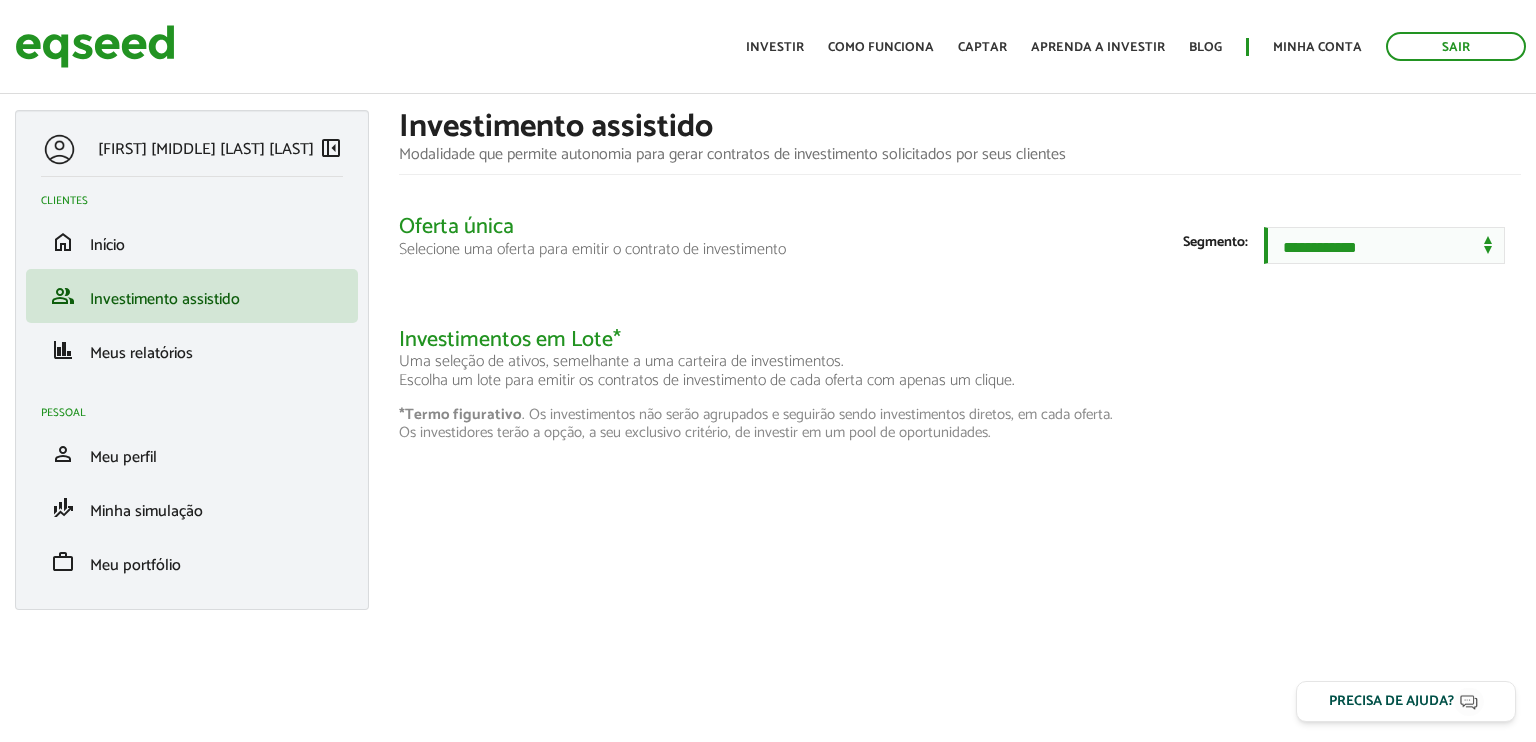 scroll, scrollTop: 0, scrollLeft: 0, axis: both 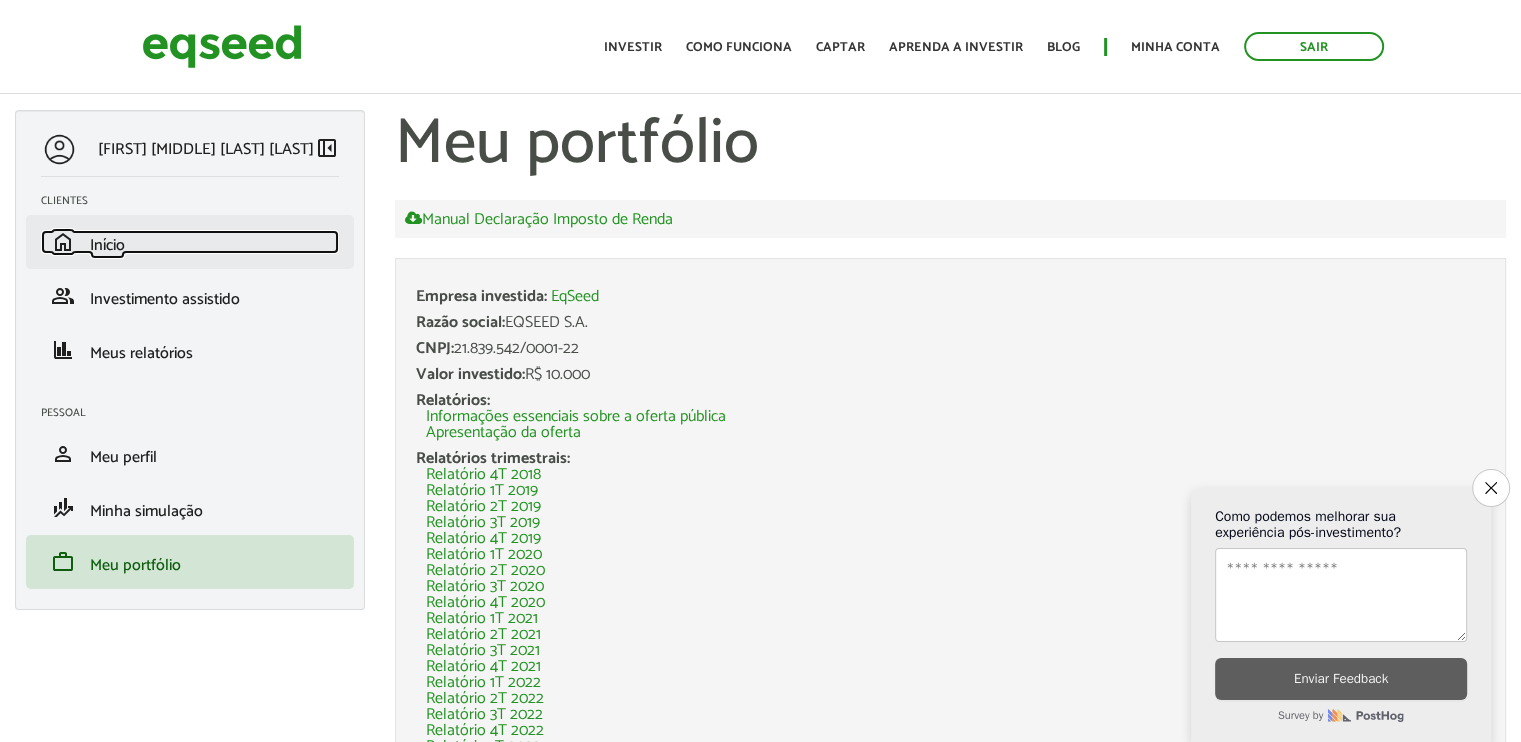 click on "Início" at bounding box center [107, 245] 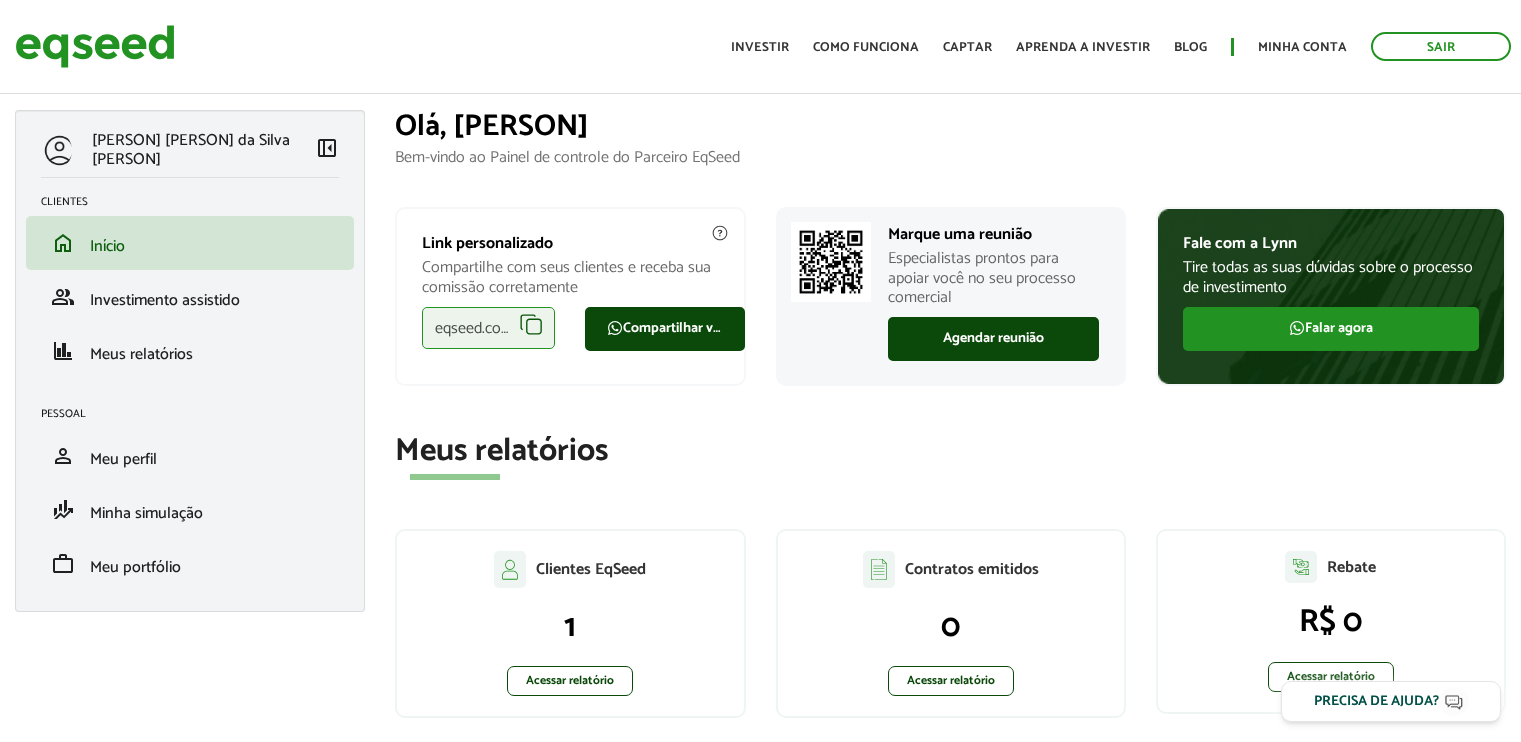 scroll, scrollTop: 0, scrollLeft: 0, axis: both 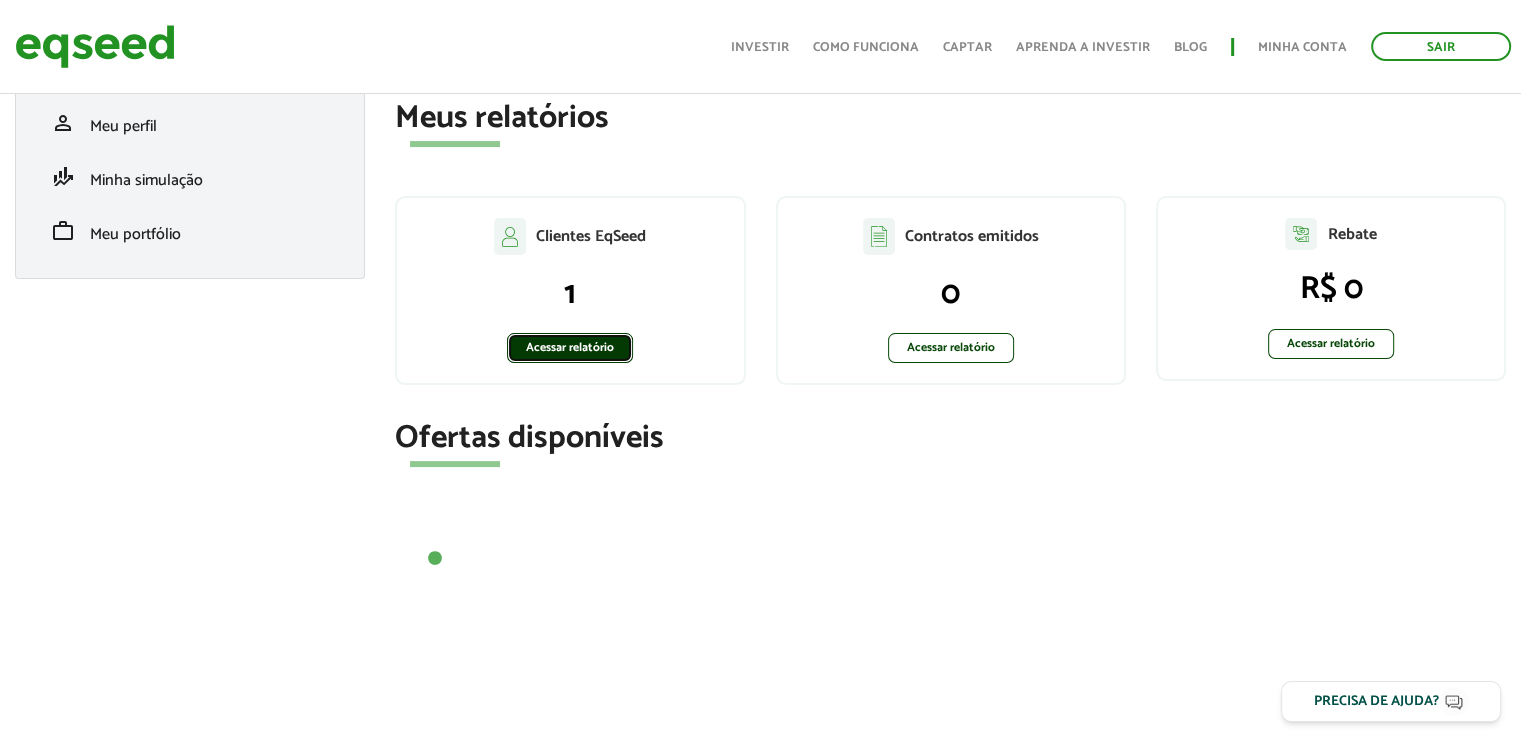 click on "Acessar relatório" at bounding box center (570, 348) 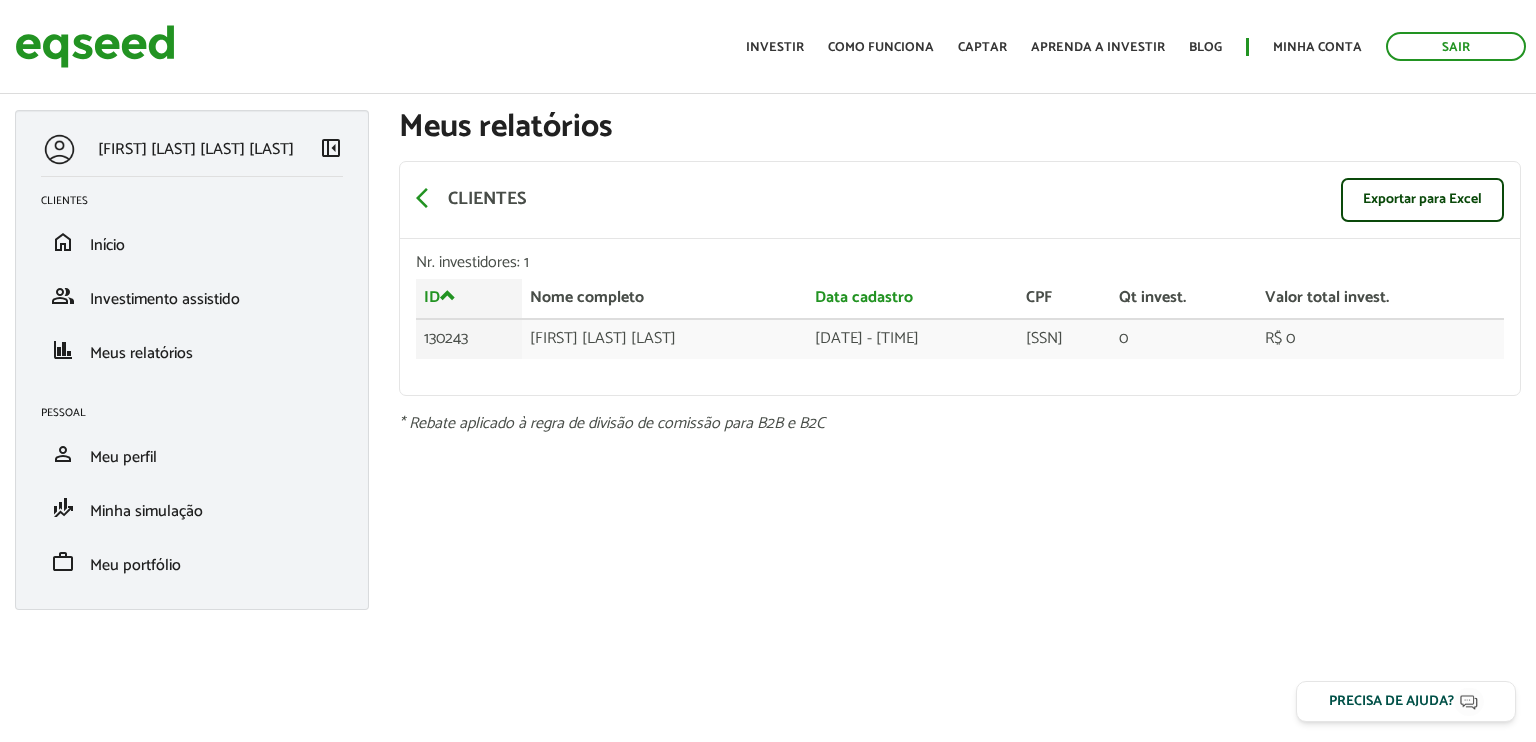 scroll, scrollTop: 0, scrollLeft: 0, axis: both 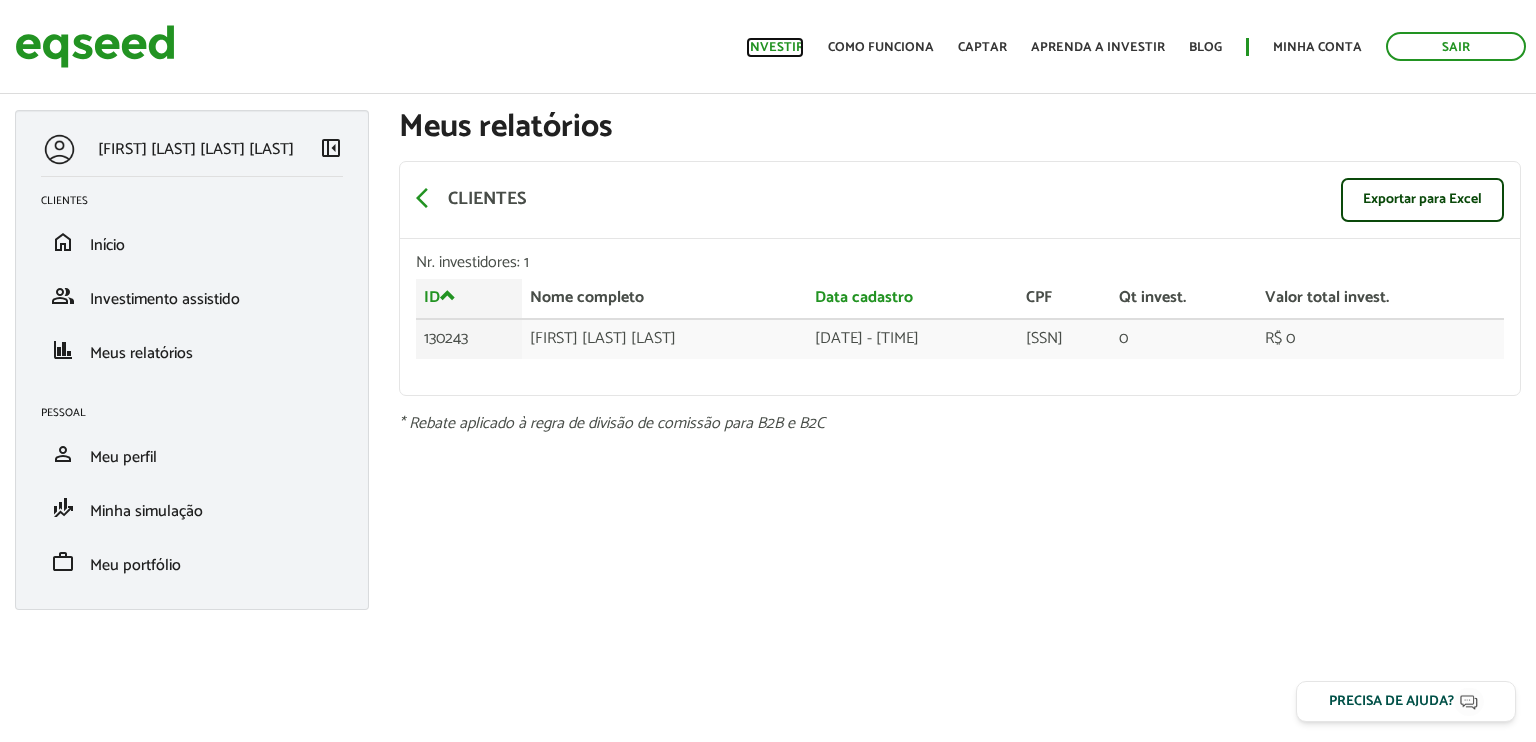 click on "Investir" at bounding box center (775, 47) 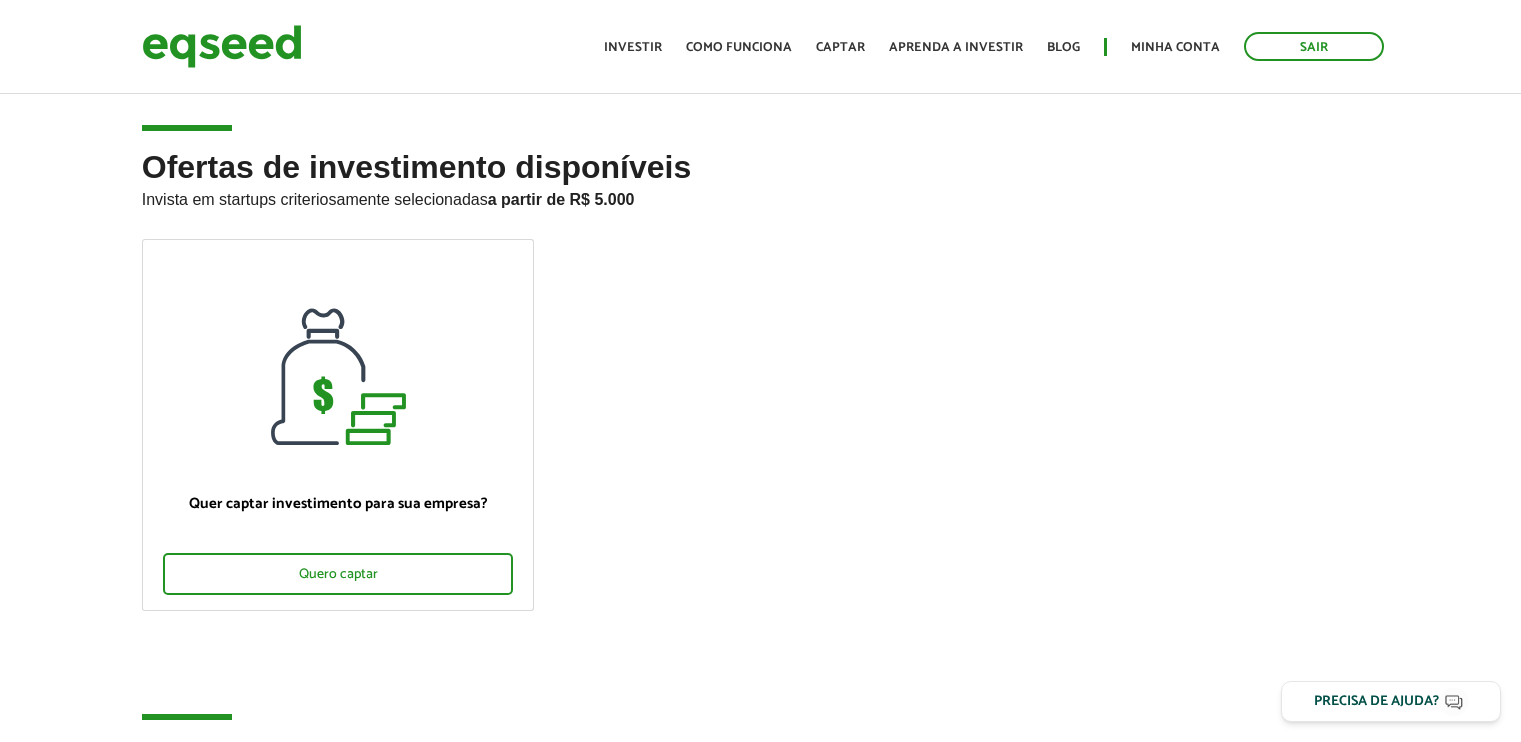scroll, scrollTop: 0, scrollLeft: 0, axis: both 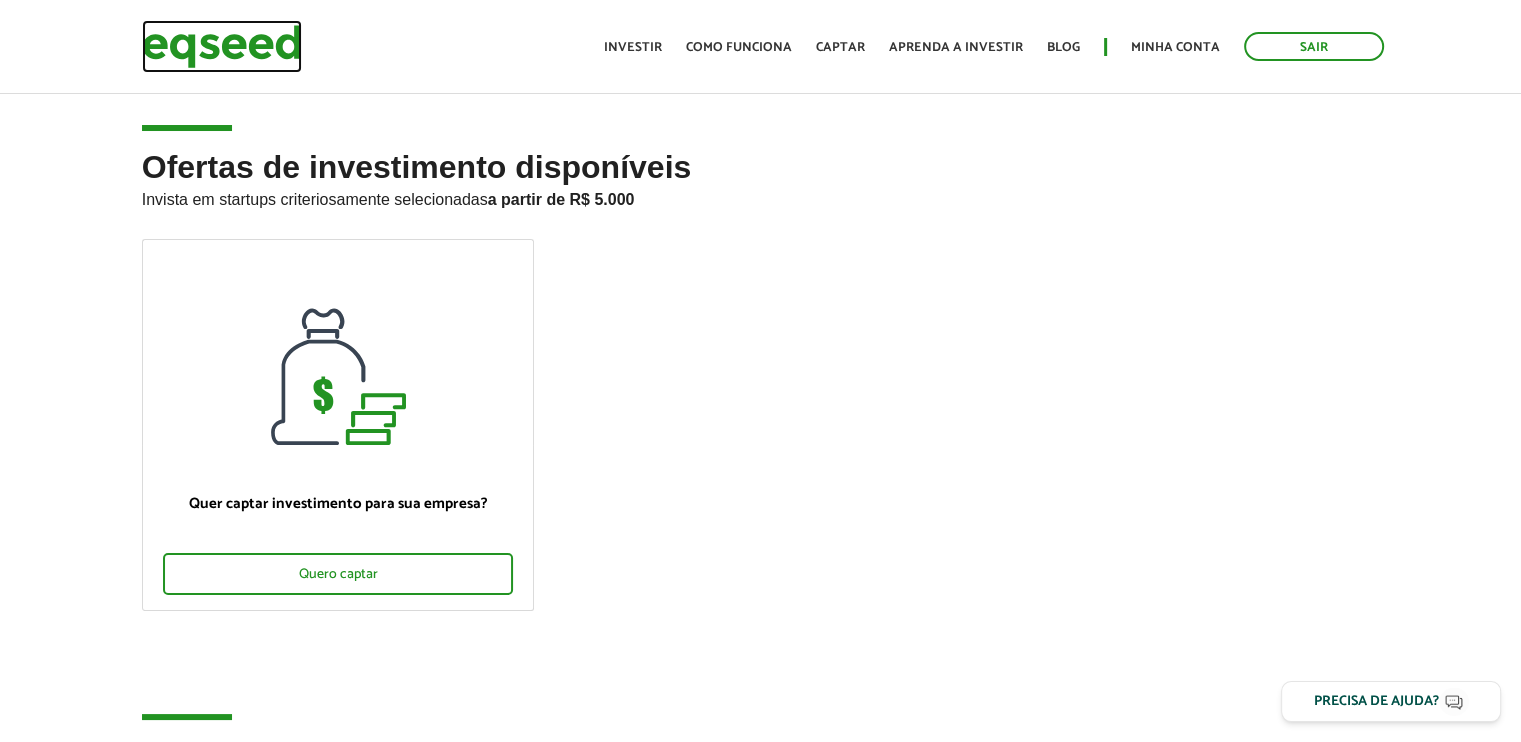 click at bounding box center [222, 46] 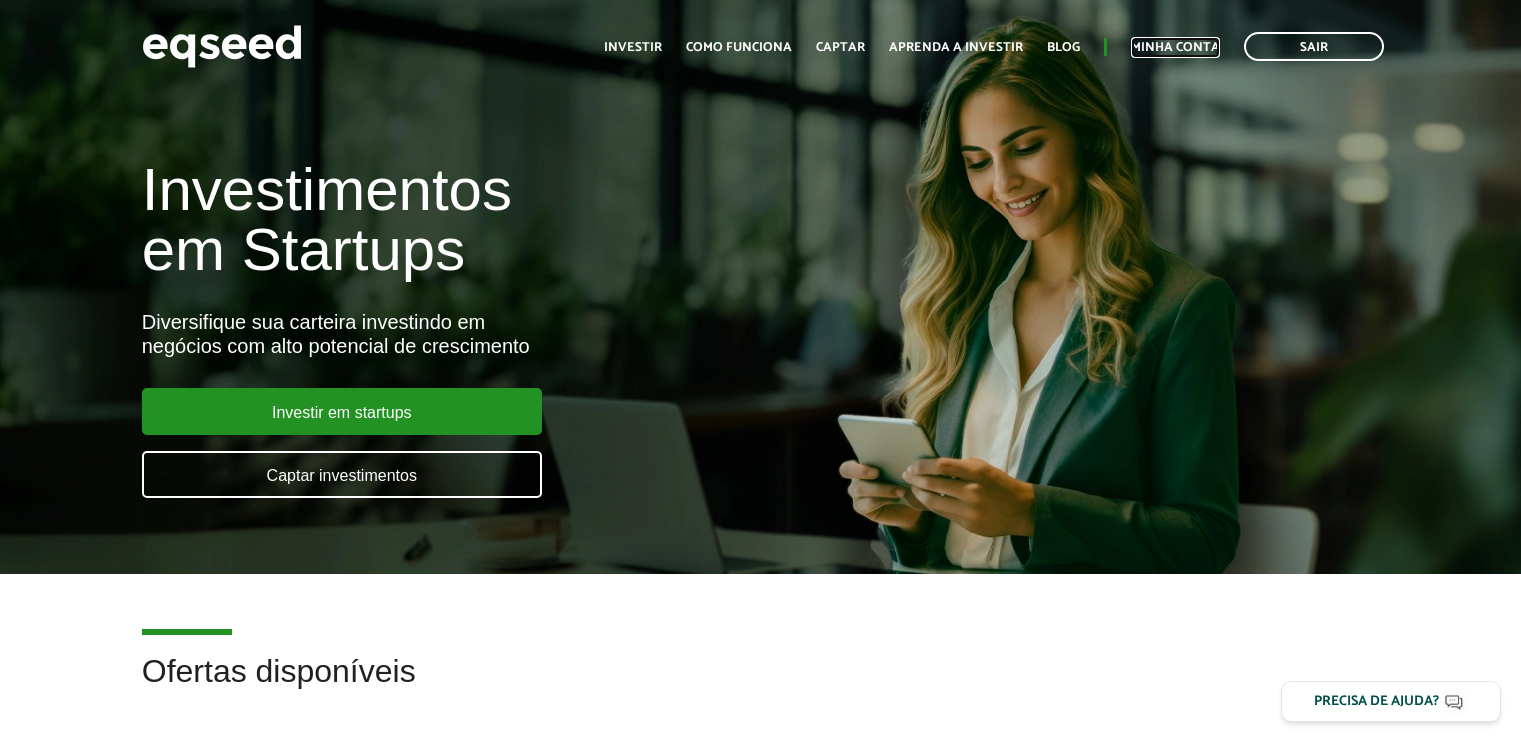 scroll, scrollTop: 0, scrollLeft: 0, axis: both 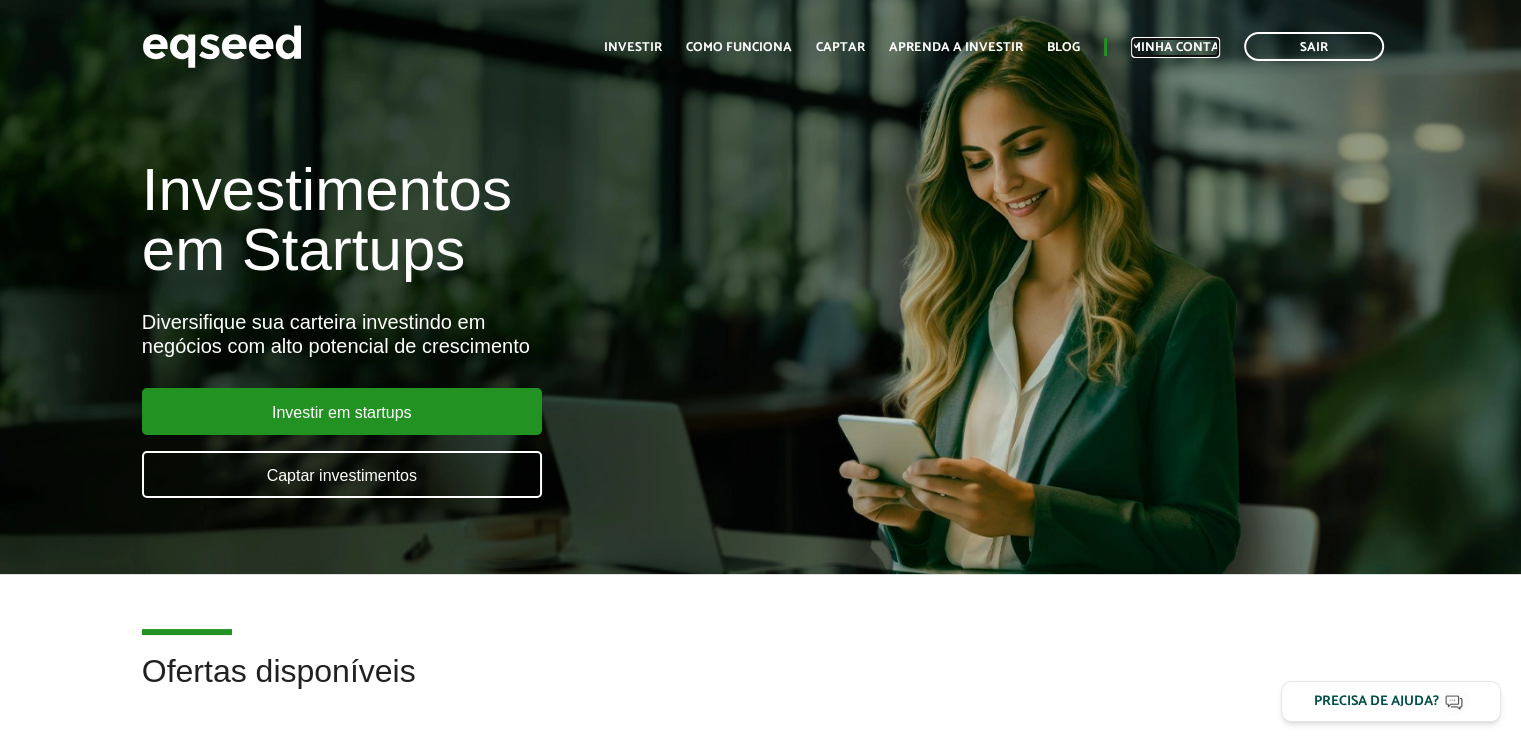click on "Minha conta" at bounding box center [1175, 47] 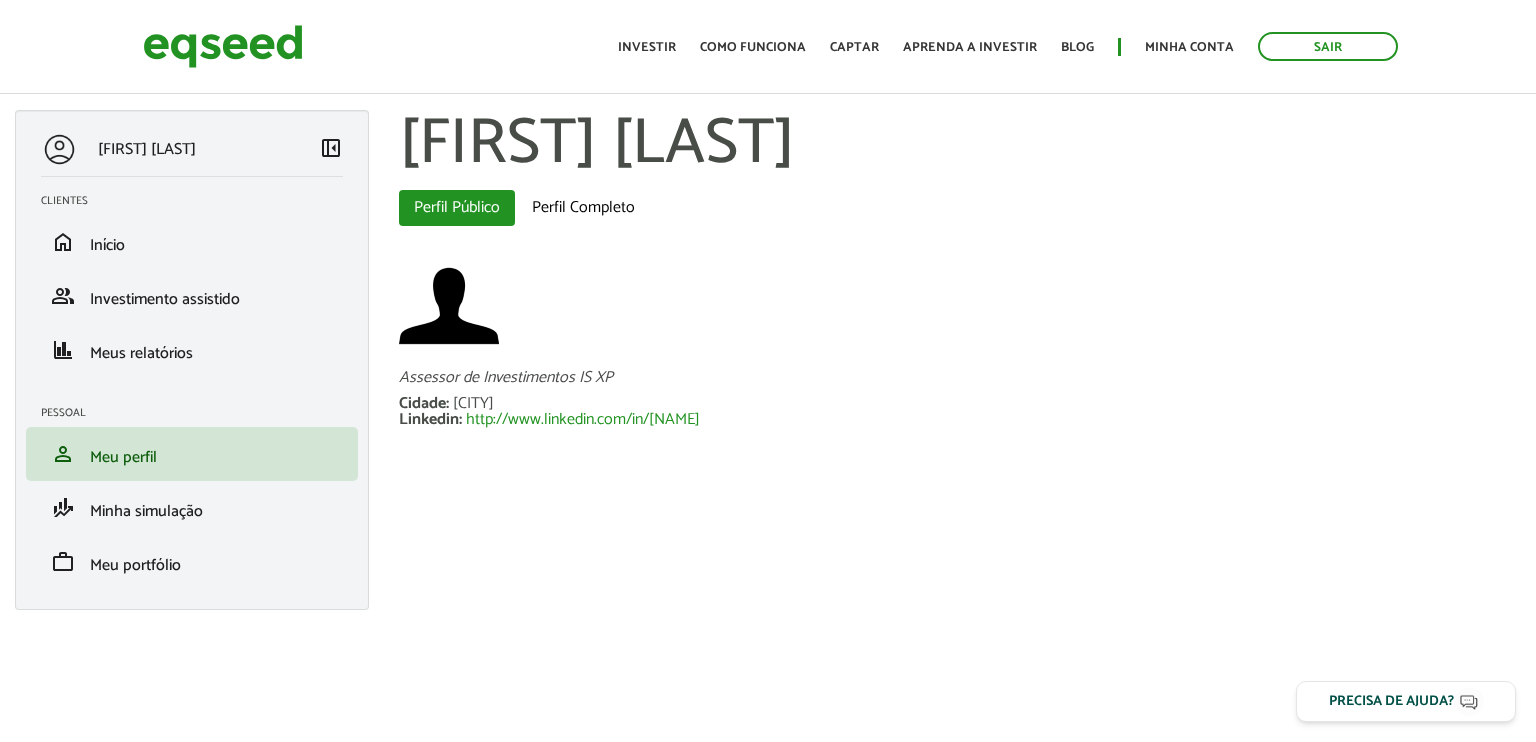 scroll, scrollTop: 0, scrollLeft: 0, axis: both 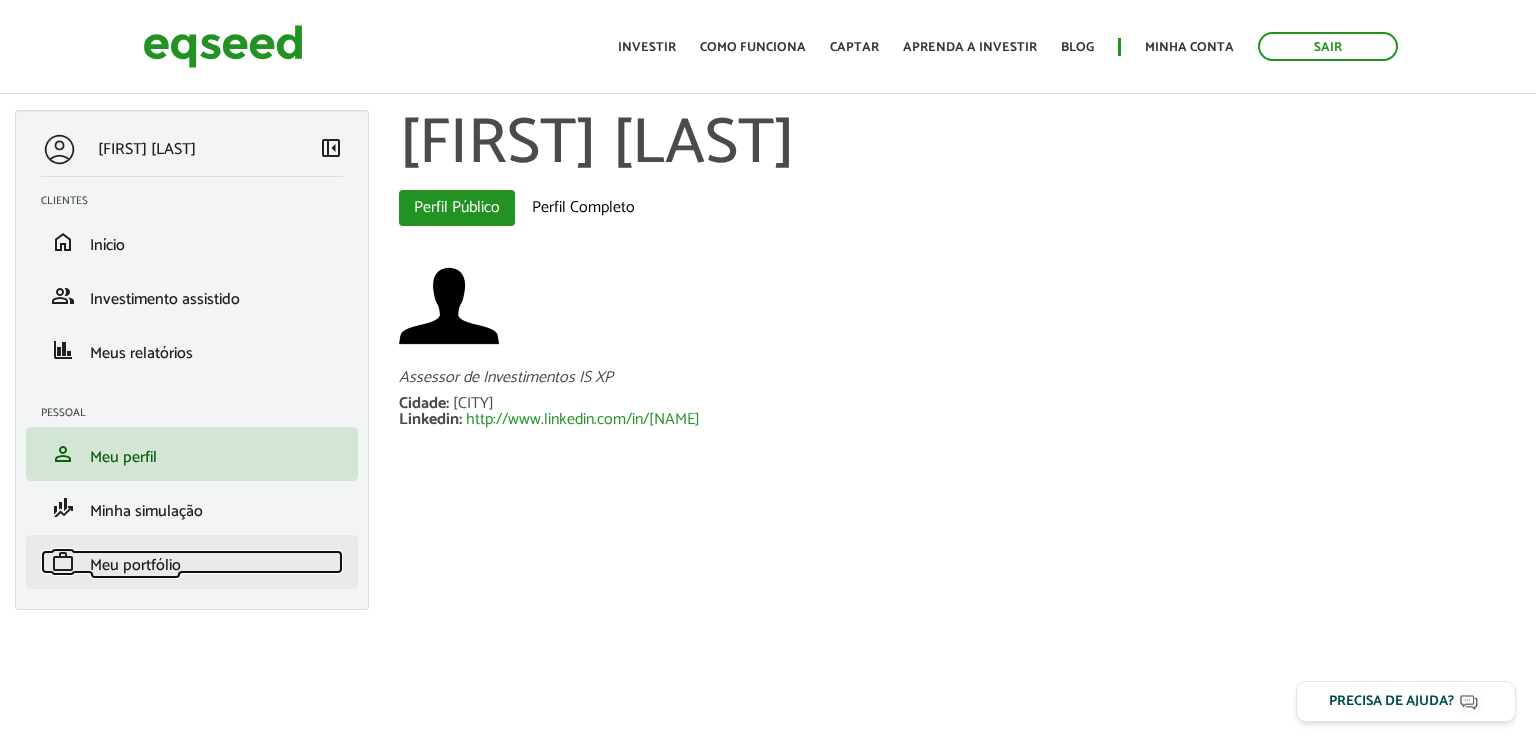 click on "Meu portfólio" at bounding box center [135, 565] 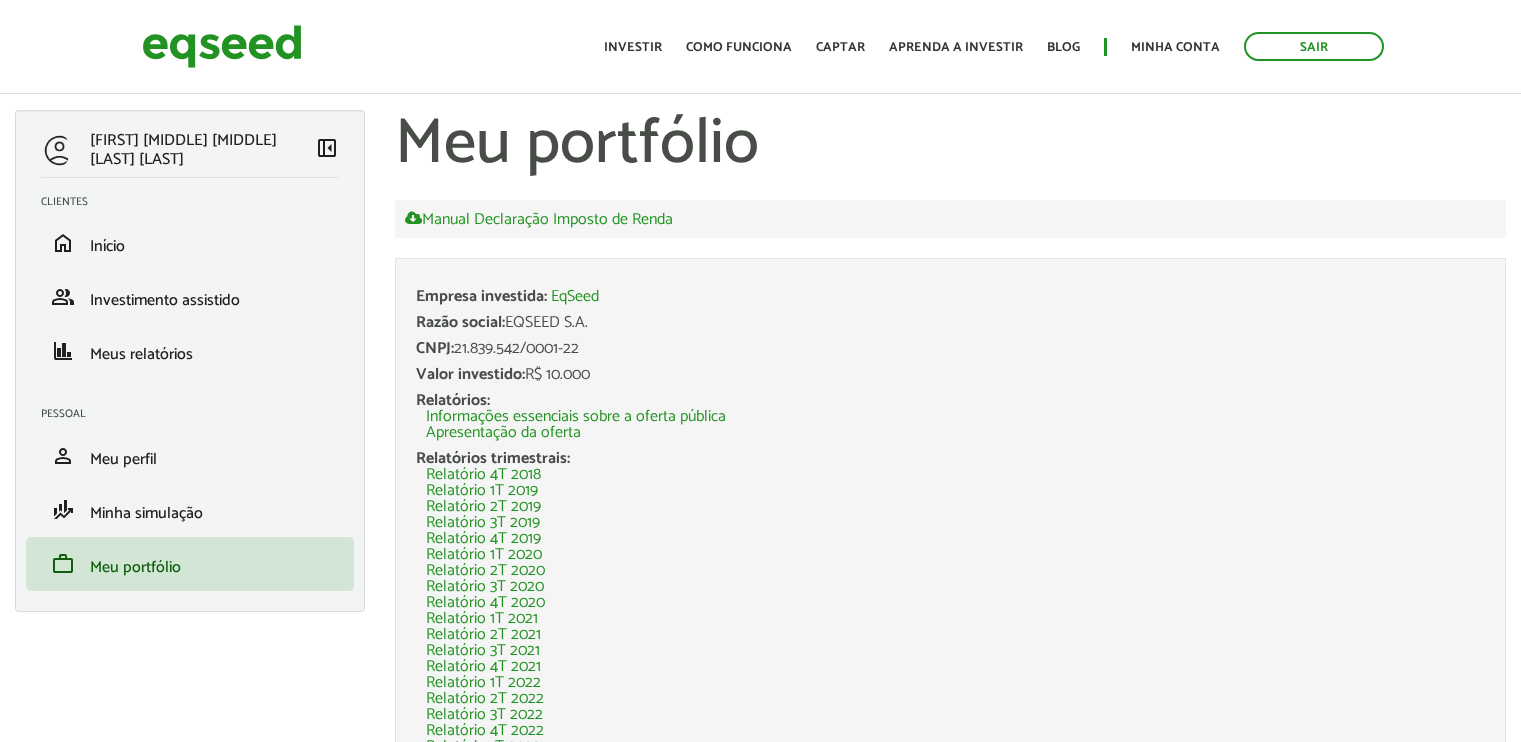 scroll, scrollTop: 0, scrollLeft: 0, axis: both 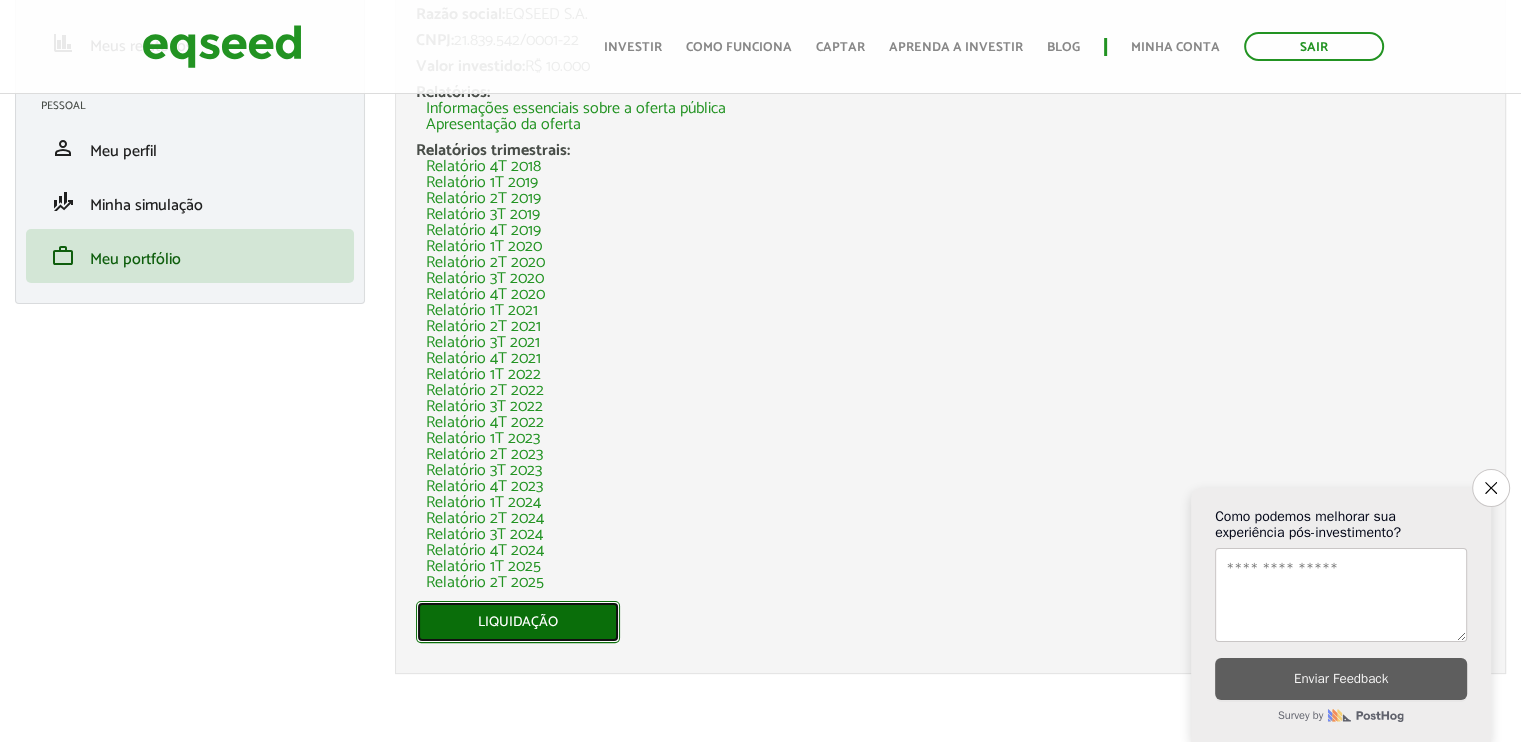 click on "Liquidação" at bounding box center [518, 622] 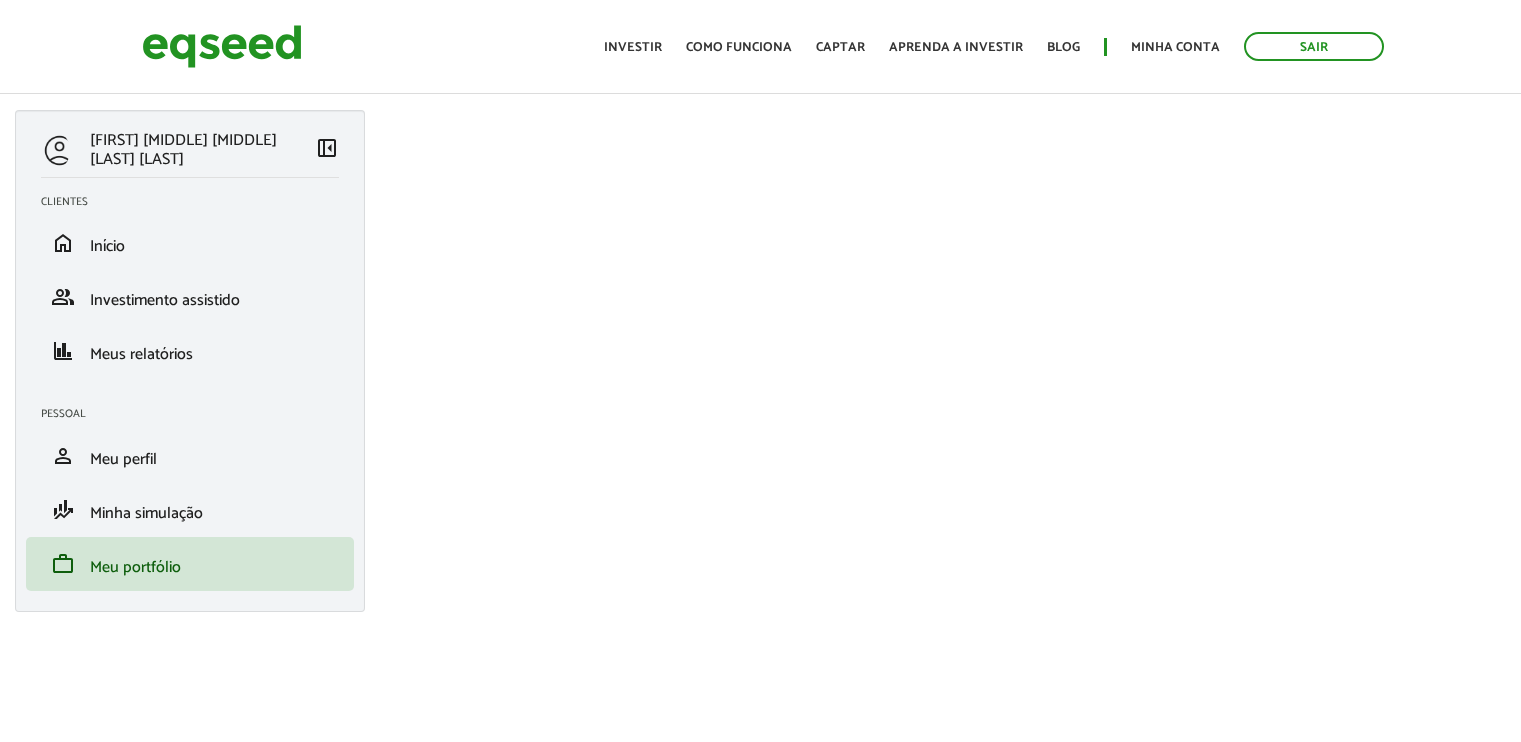scroll, scrollTop: 0, scrollLeft: 0, axis: both 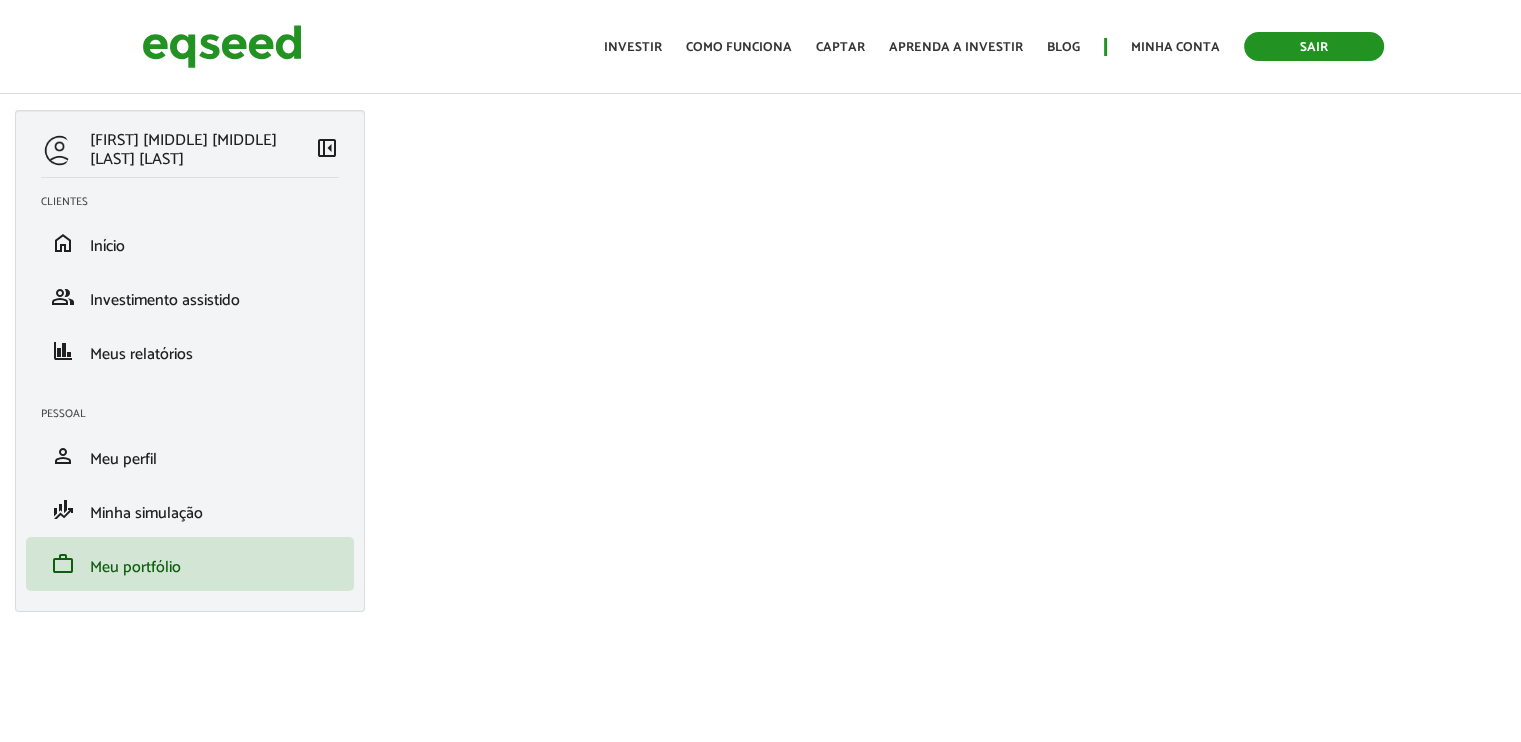 click on "Sair" at bounding box center (1314, 46) 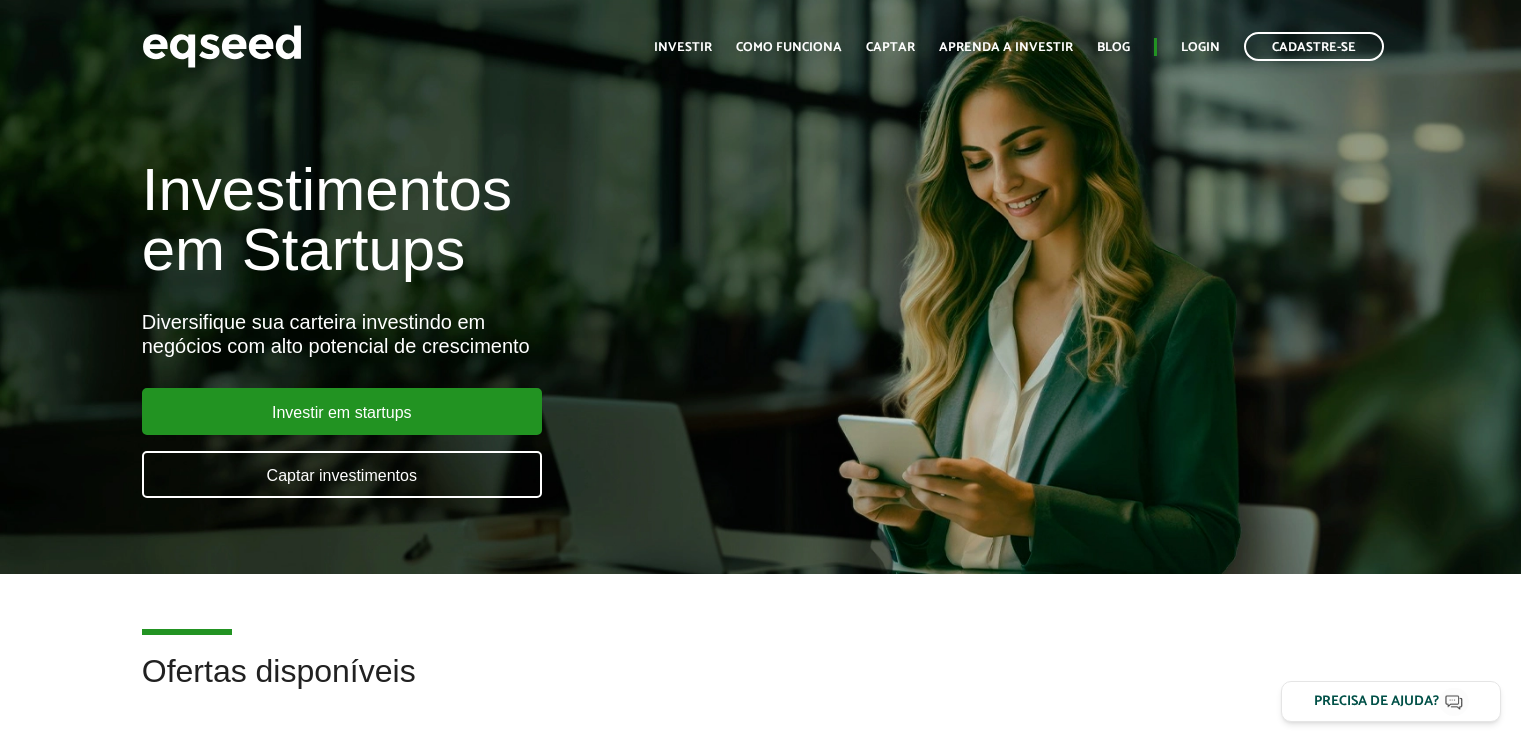 scroll, scrollTop: 0, scrollLeft: 0, axis: both 